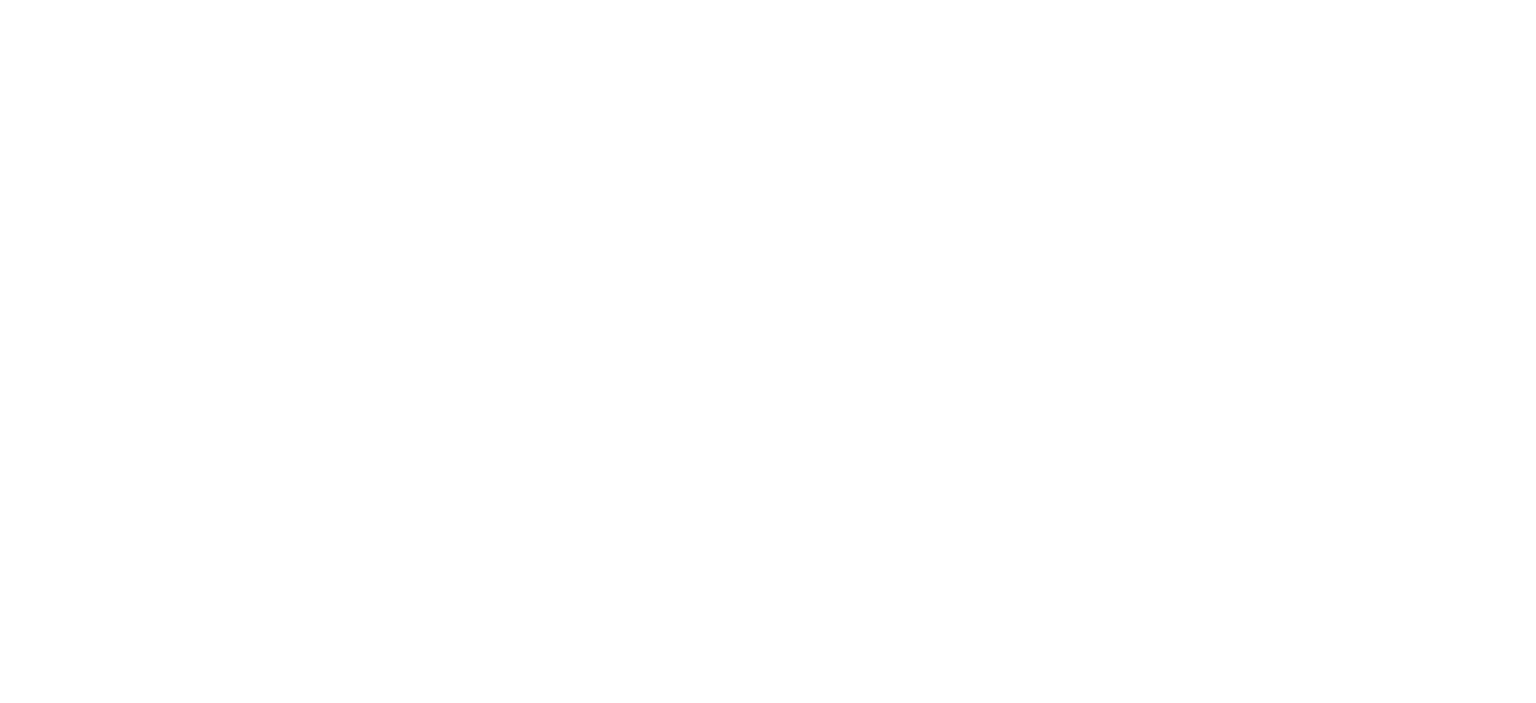 scroll, scrollTop: 0, scrollLeft: 0, axis: both 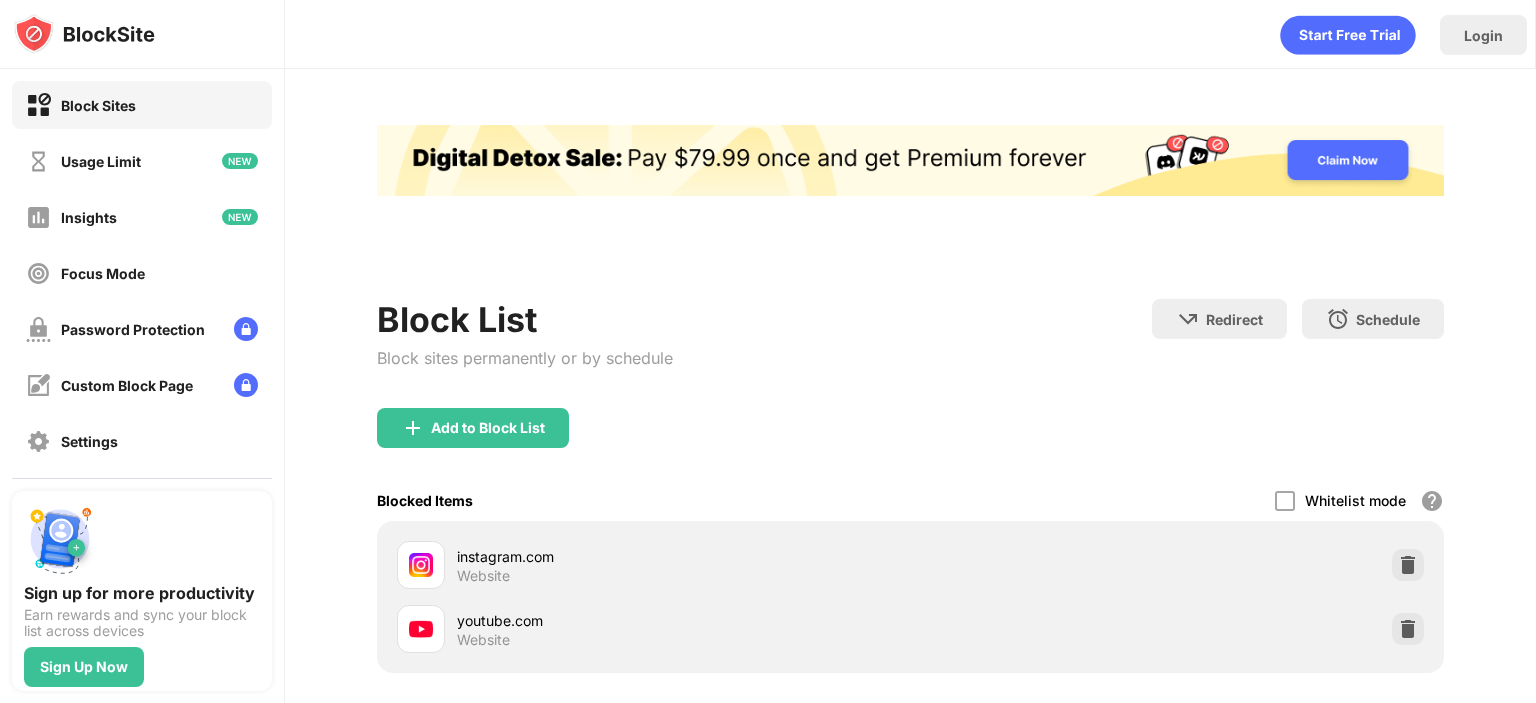 click at bounding box center (1408, 629) 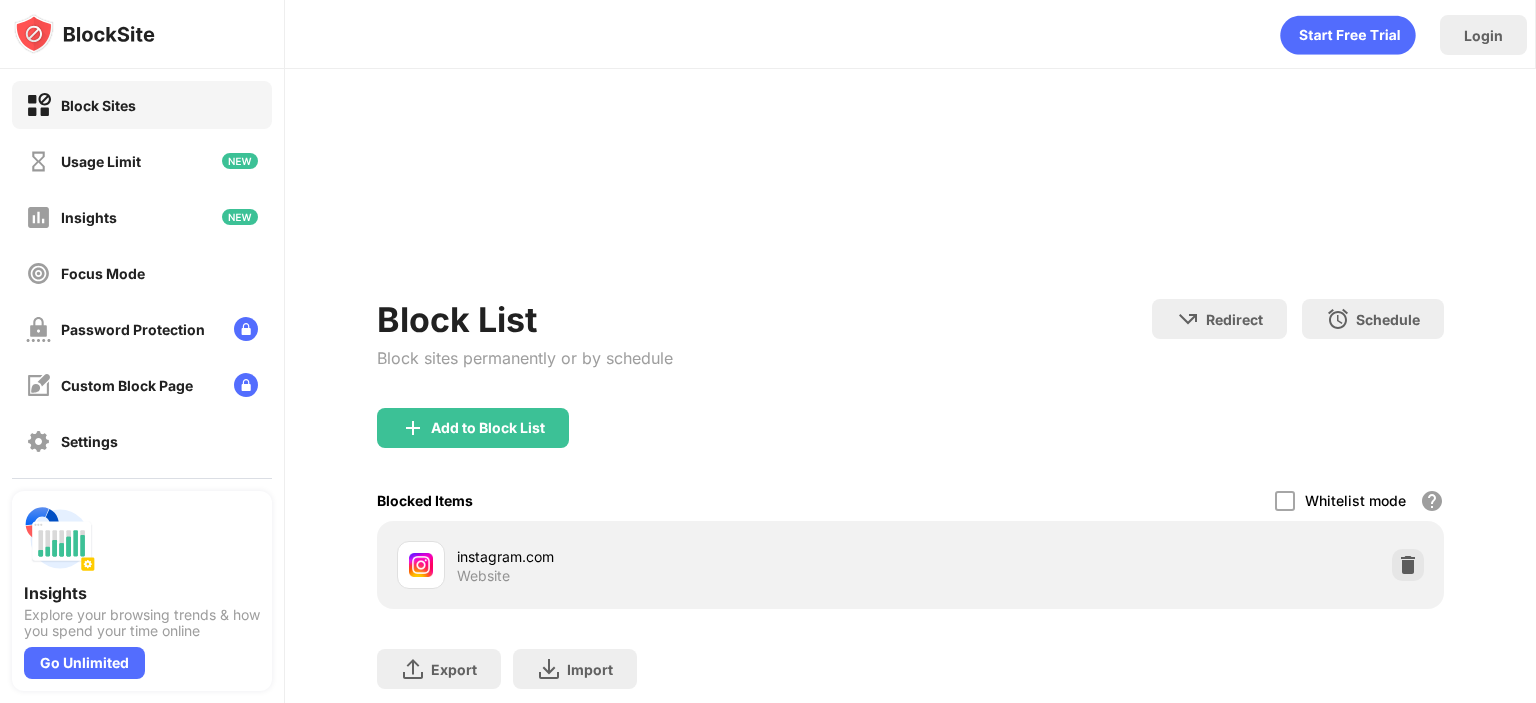 scroll, scrollTop: 0, scrollLeft: 0, axis: both 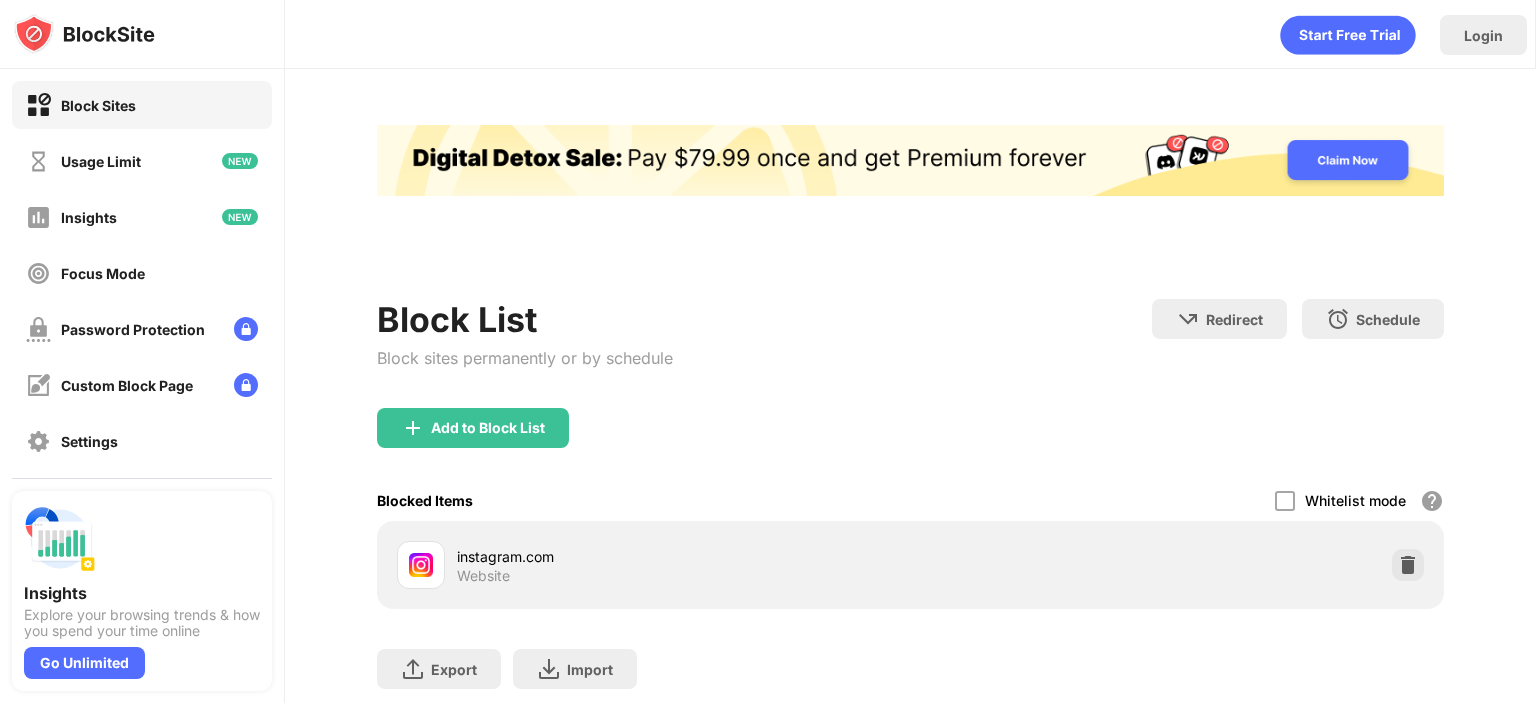 click on "instagram.com Website" at bounding box center (910, 565) 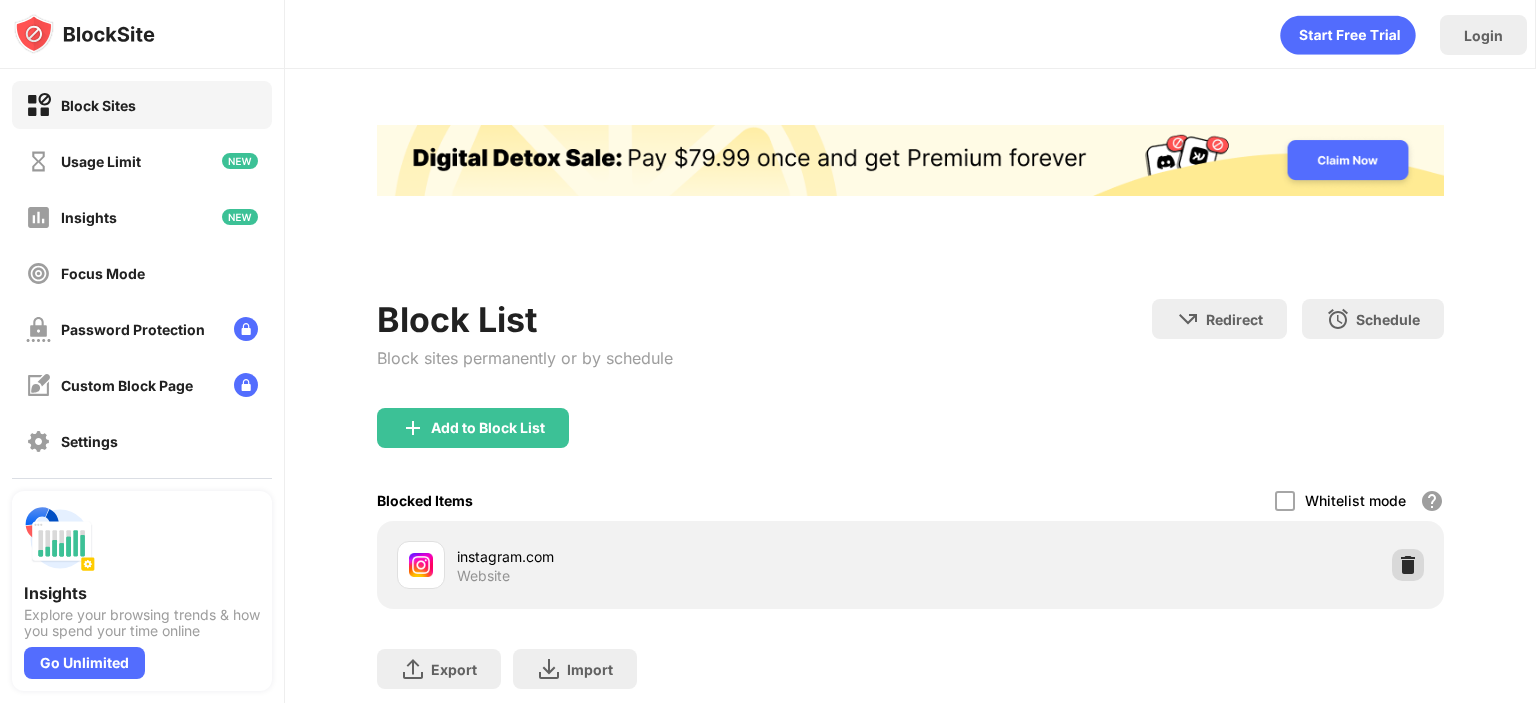 click at bounding box center [1408, 565] 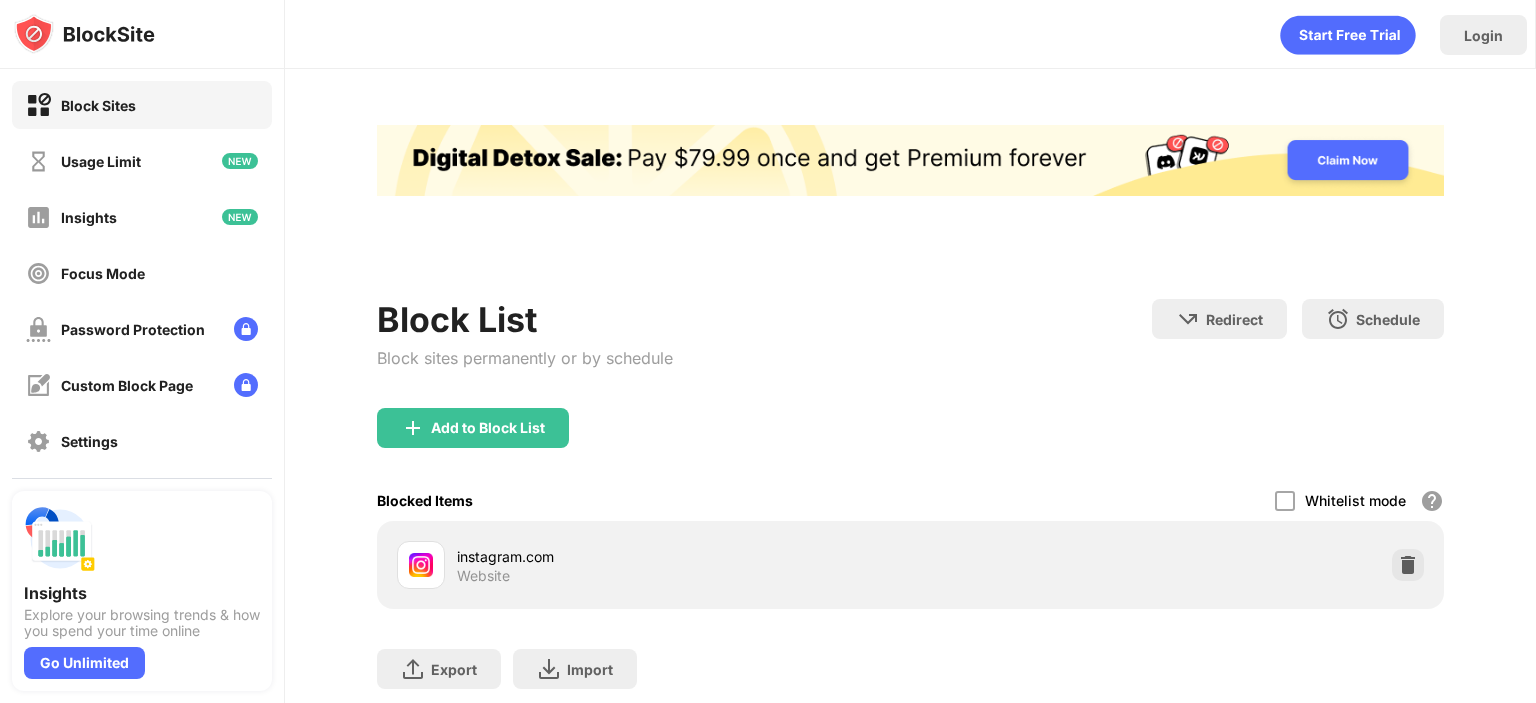 scroll, scrollTop: 0, scrollLeft: 0, axis: both 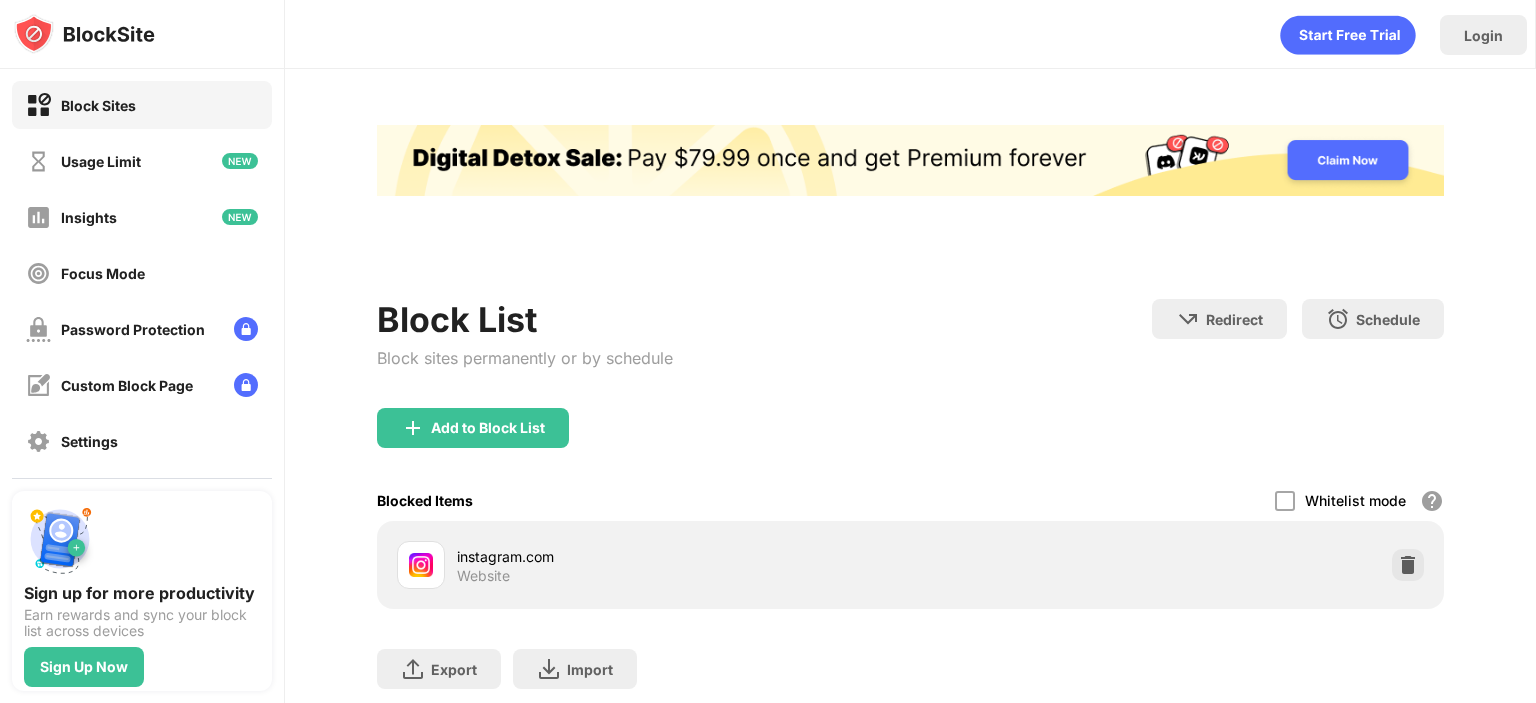 click on "Add to Block List" at bounding box center (910, 444) 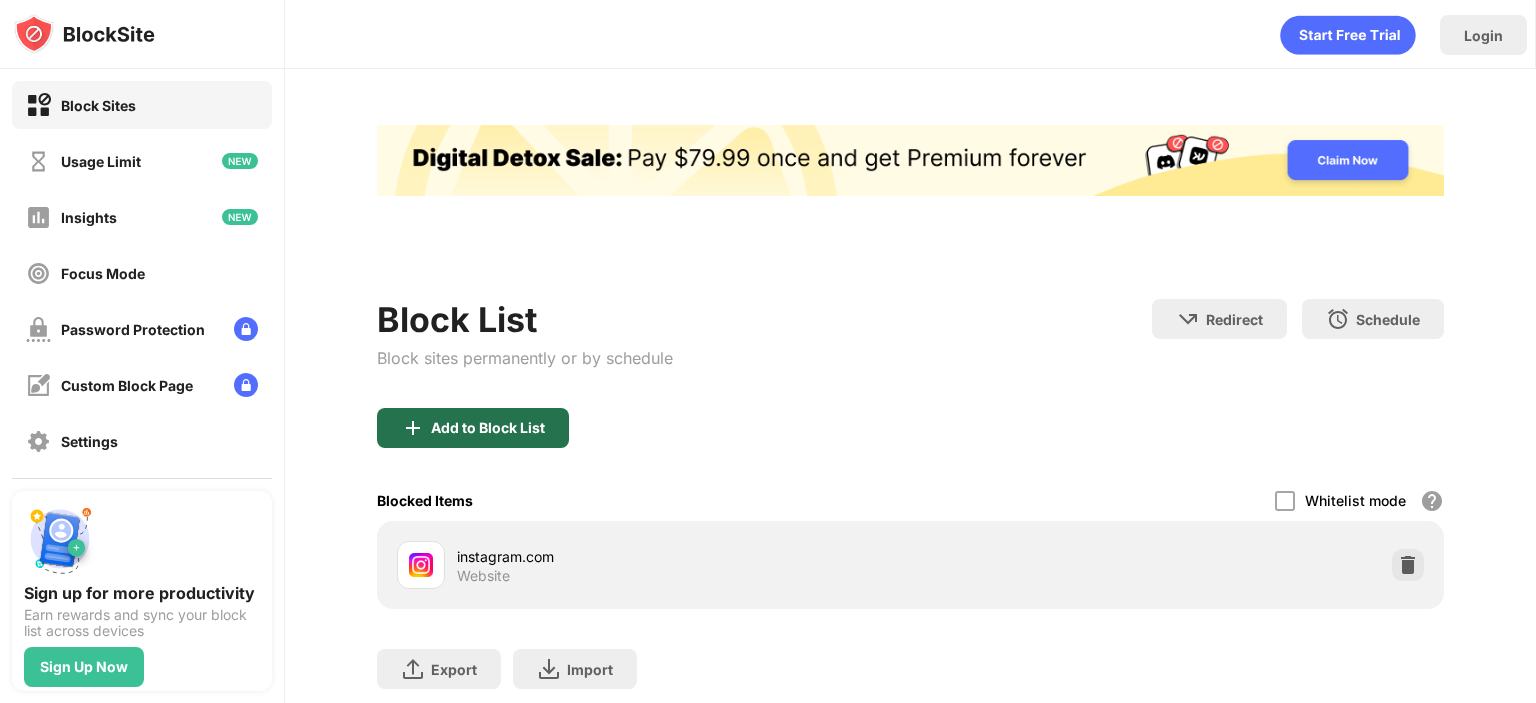 click on "Add to Block List" at bounding box center [473, 428] 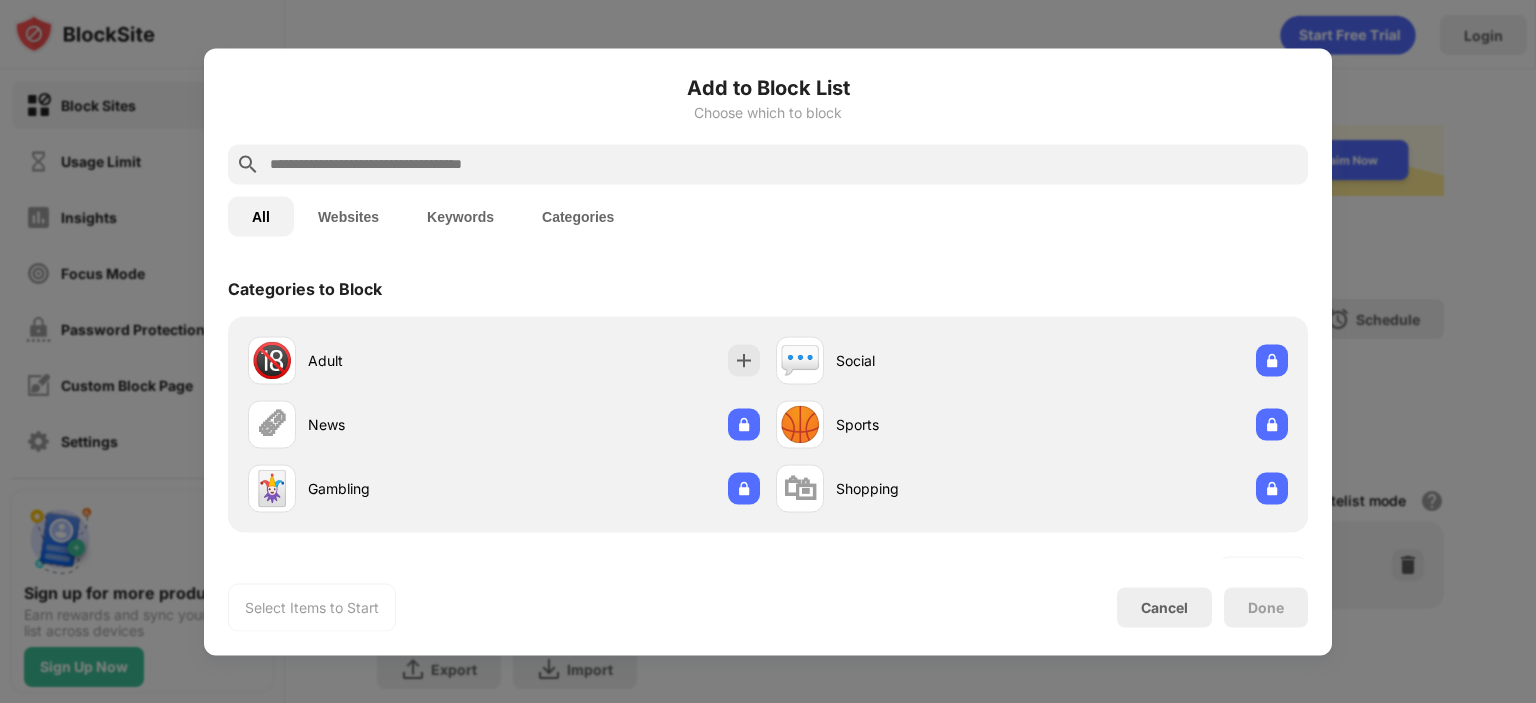 click at bounding box center [768, 164] 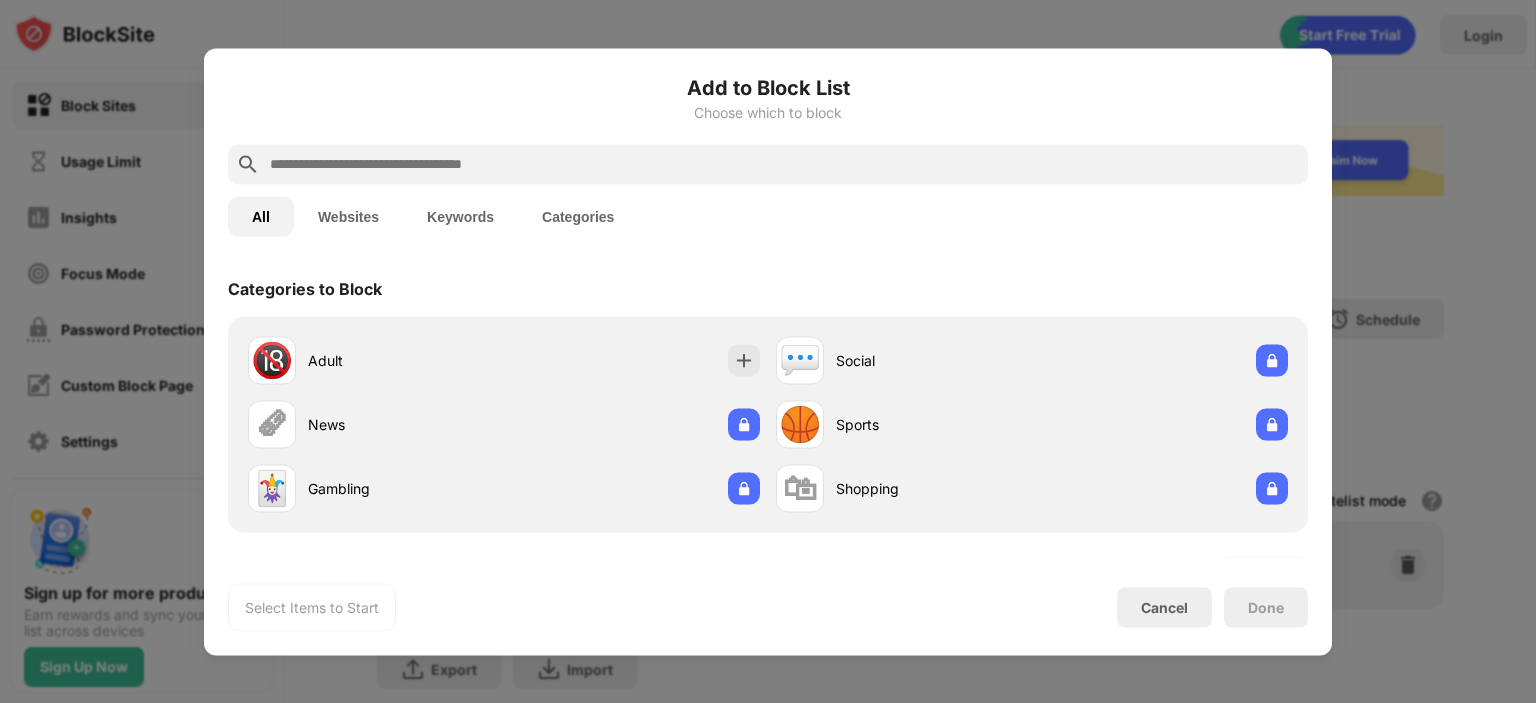 click at bounding box center [784, 164] 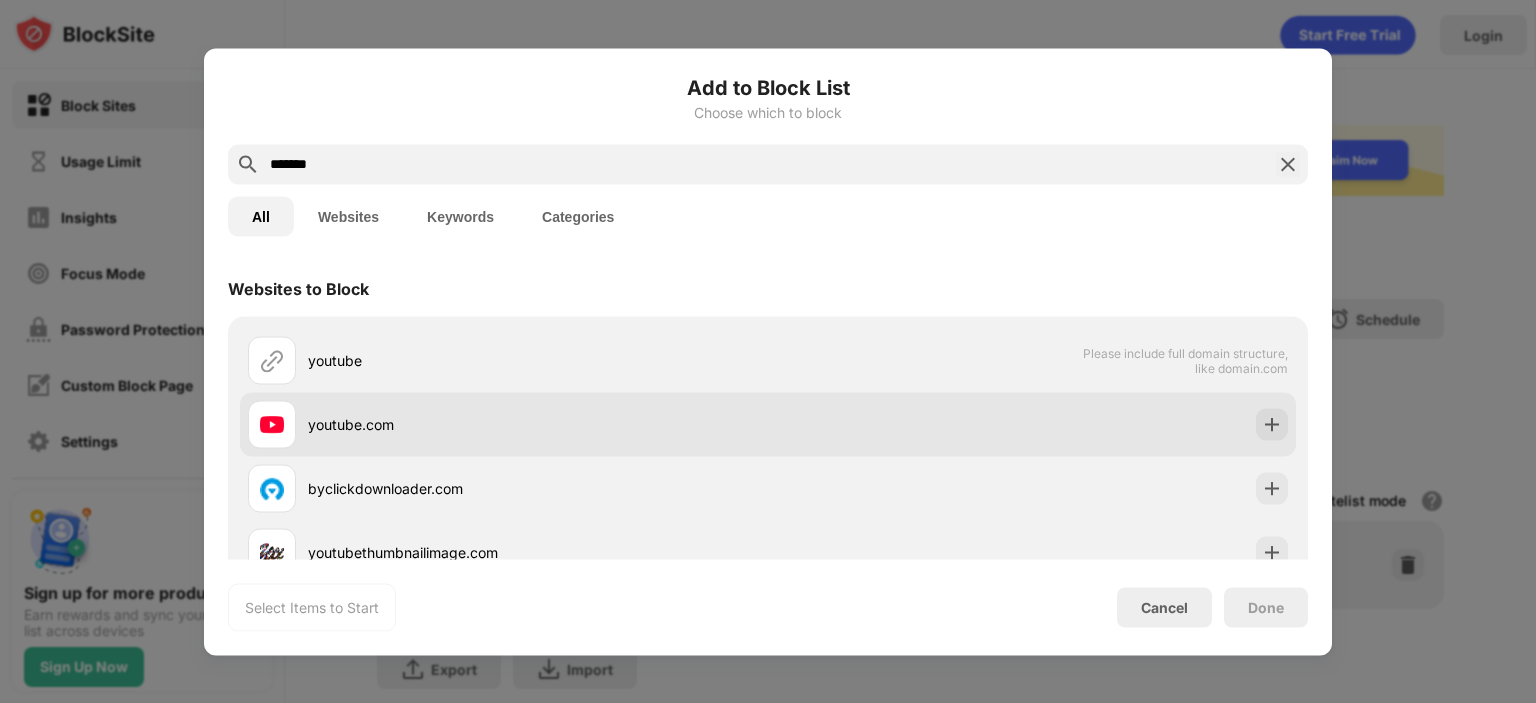 type on "*******" 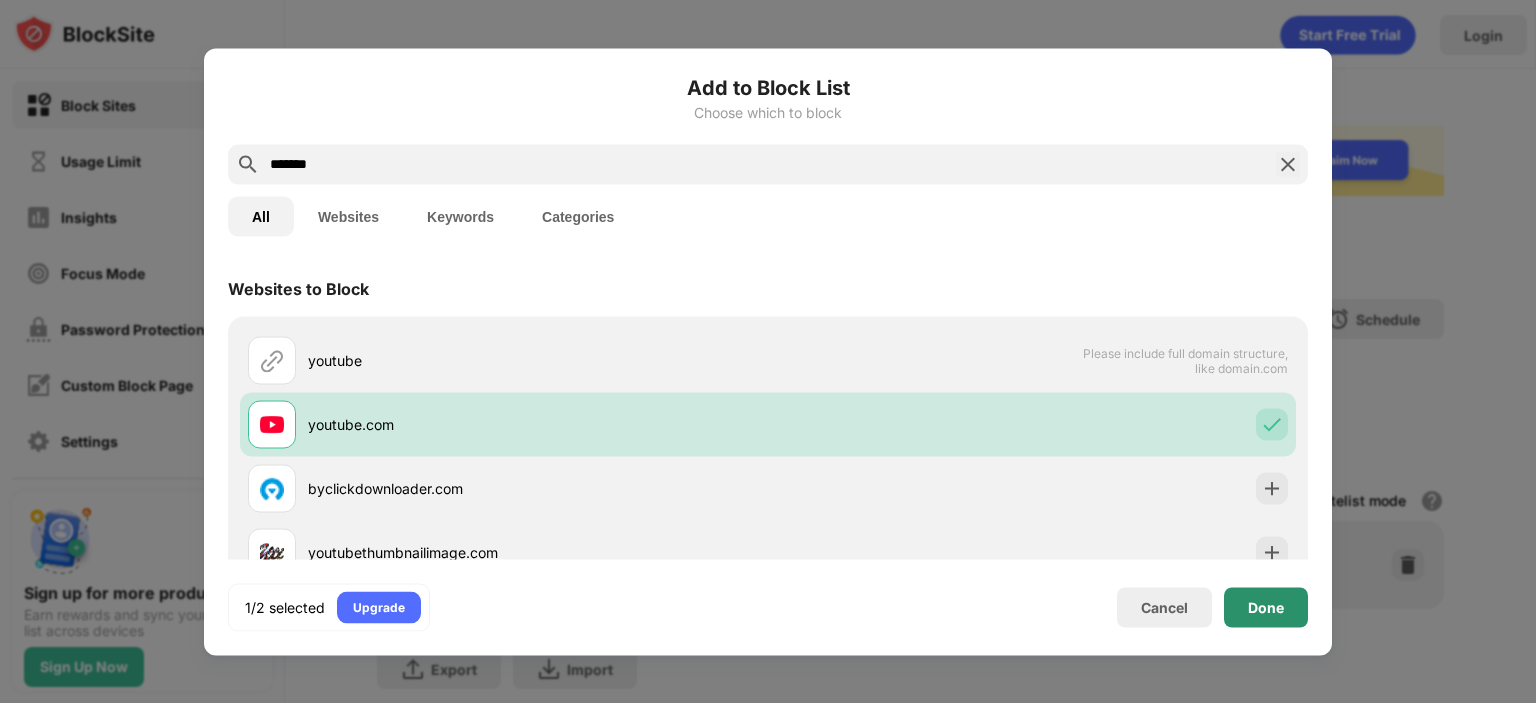 click on "Done" at bounding box center (1266, 607) 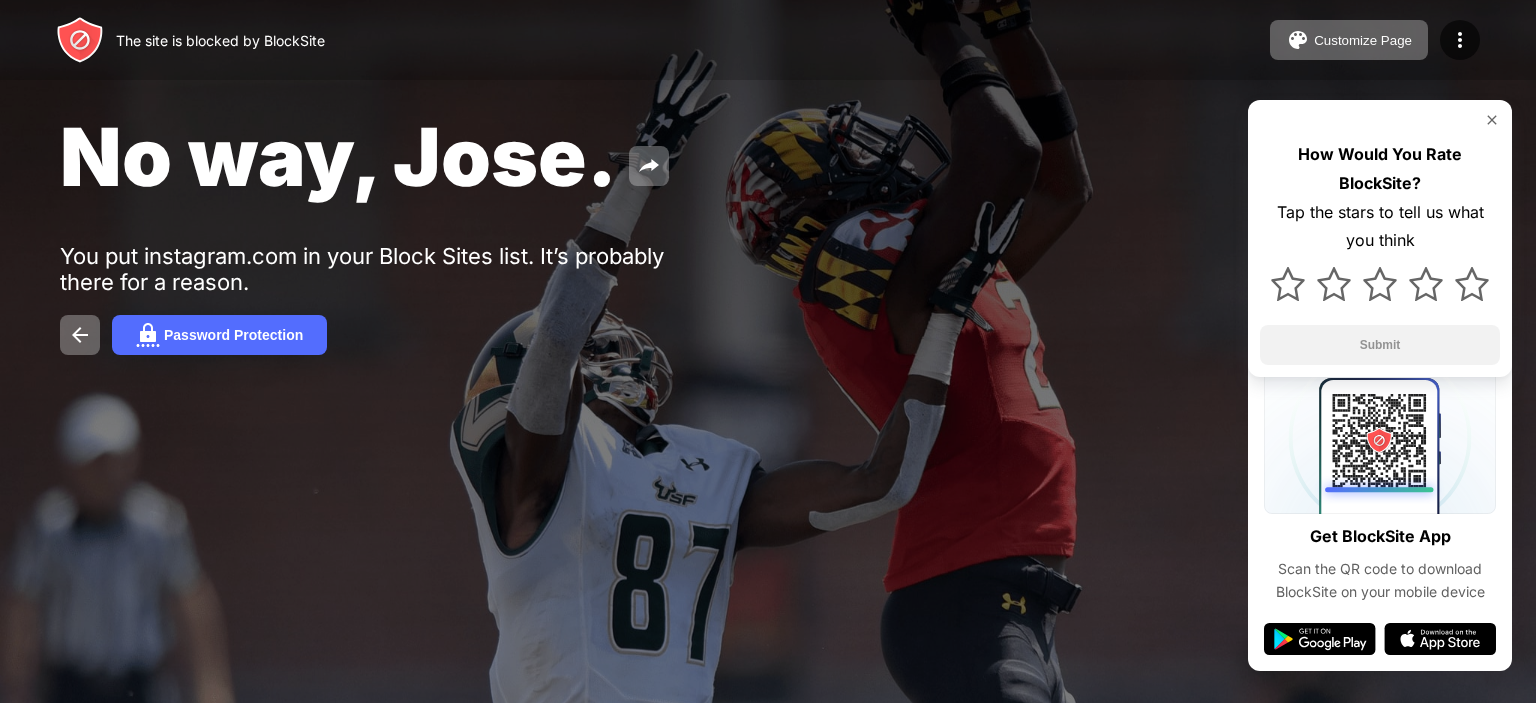 scroll, scrollTop: 0, scrollLeft: 0, axis: both 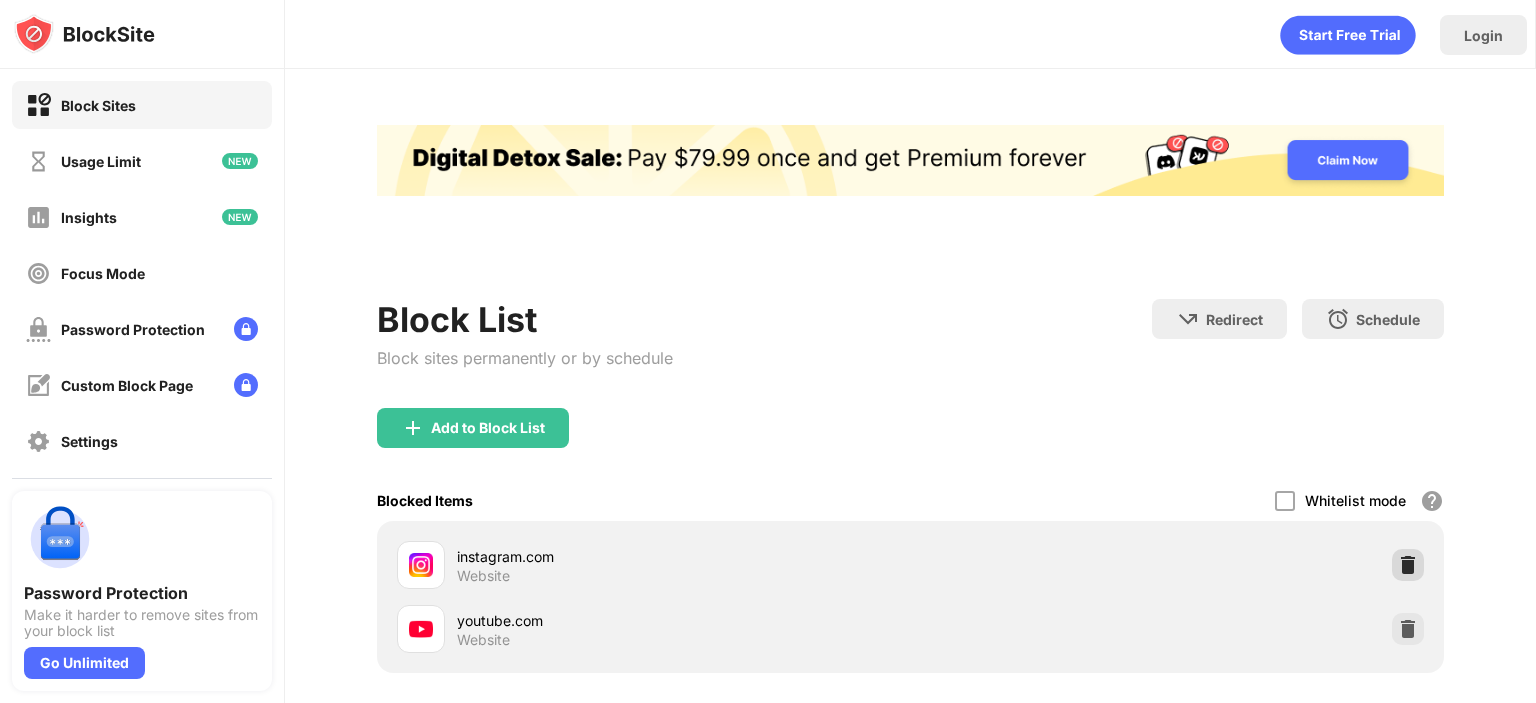 click at bounding box center [1408, 565] 